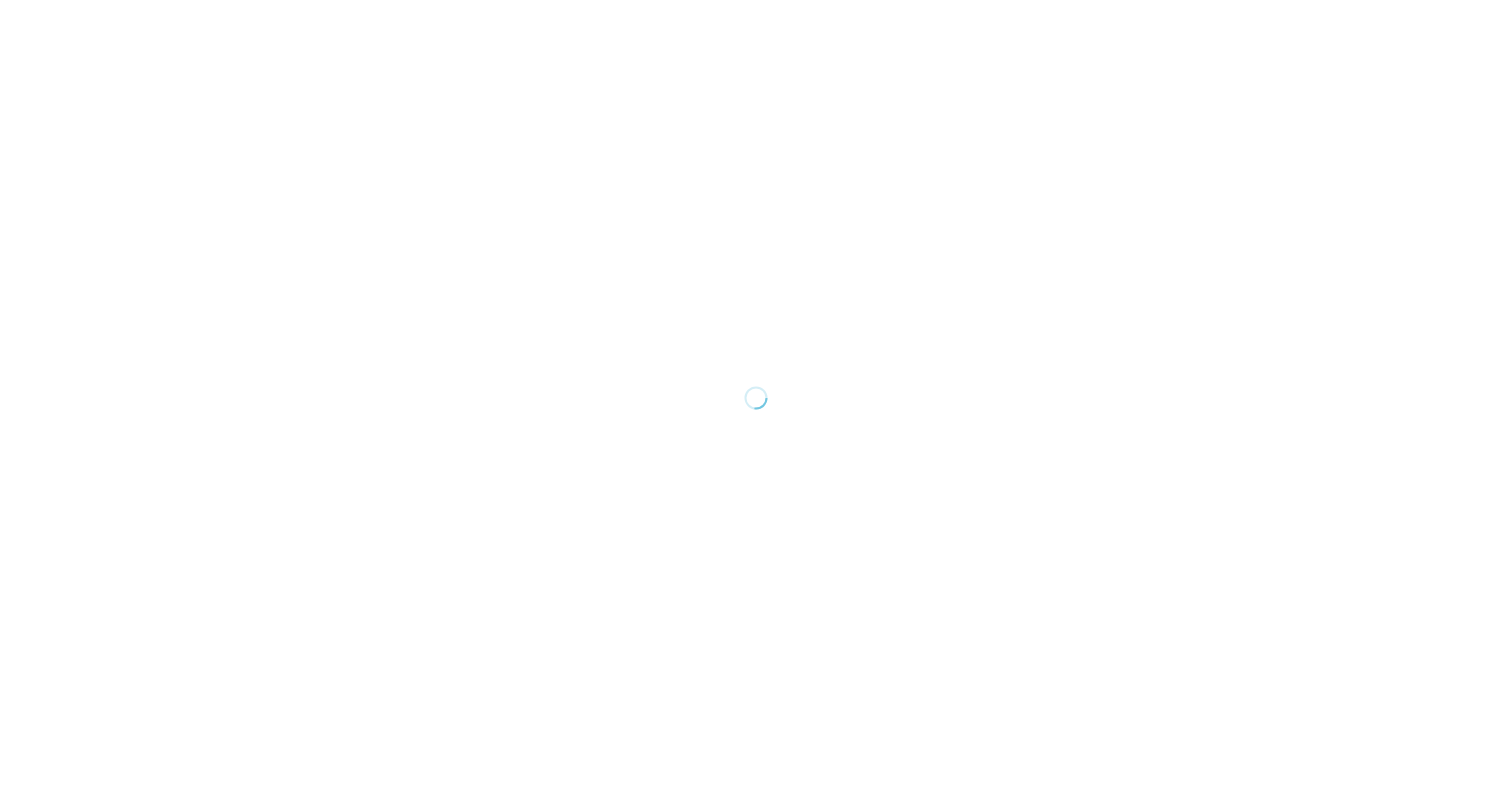 scroll, scrollTop: 0, scrollLeft: 0, axis: both 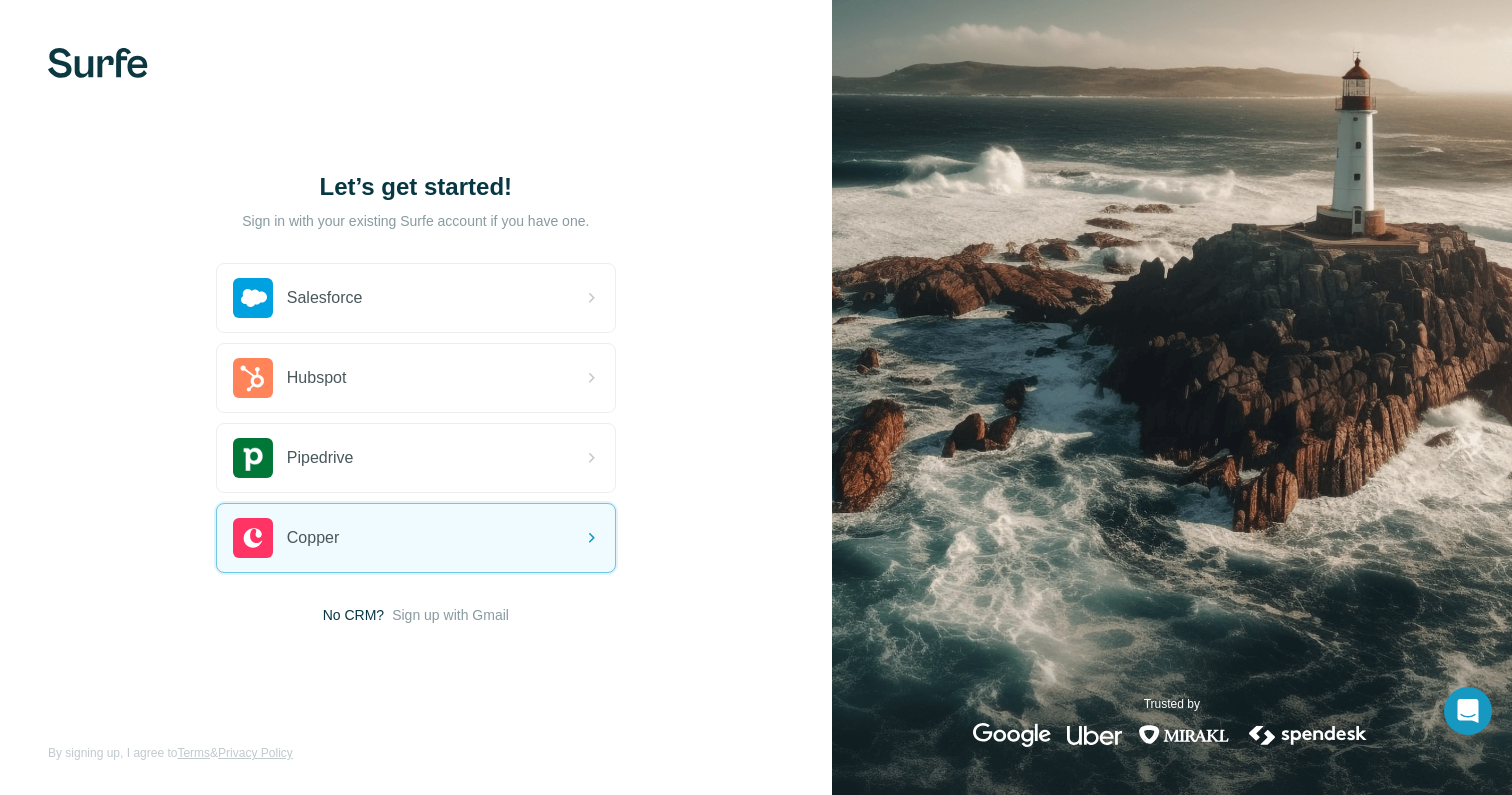 click on "No CRM?" at bounding box center (353, 615) 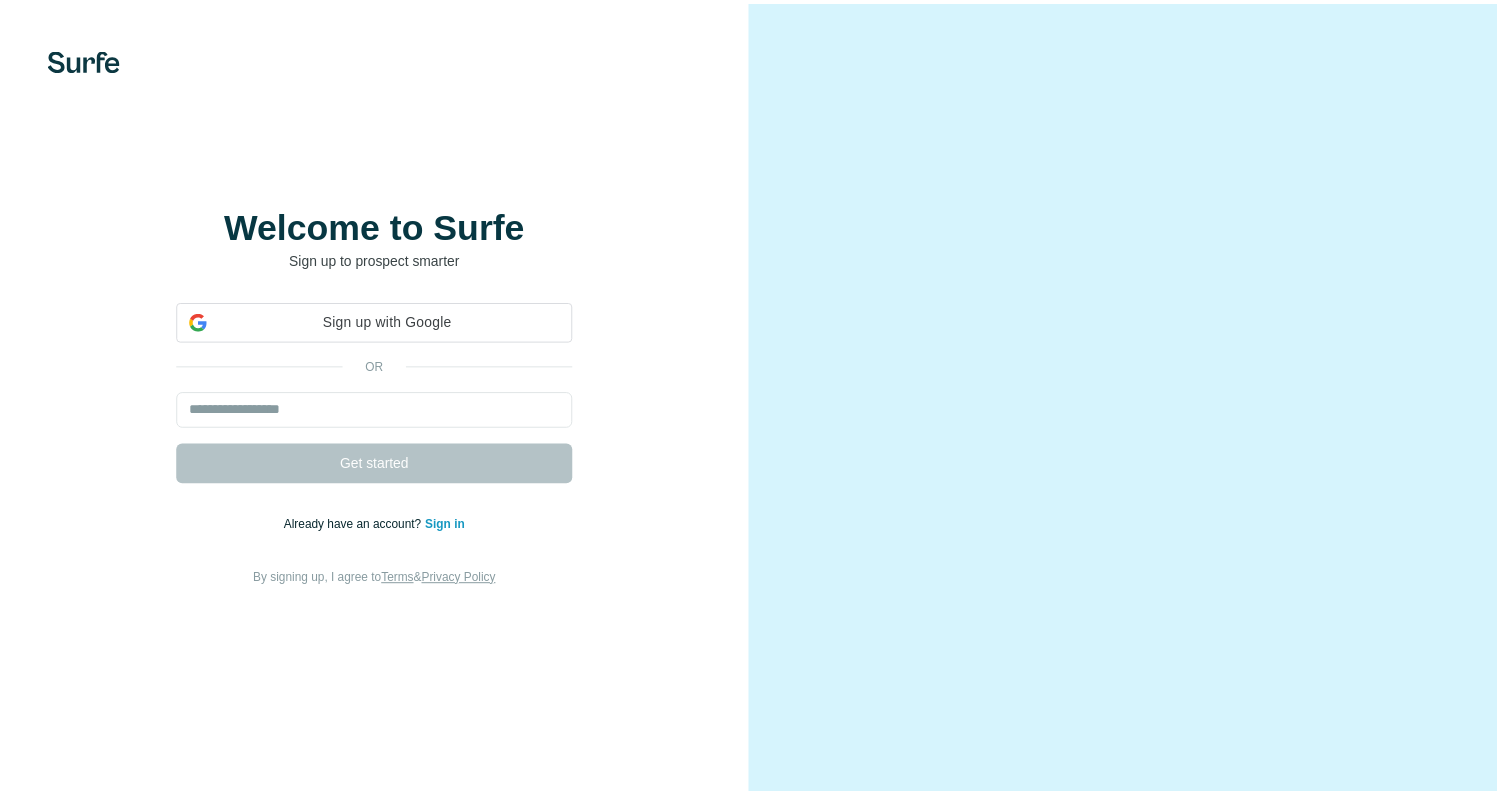 scroll, scrollTop: 0, scrollLeft: 0, axis: both 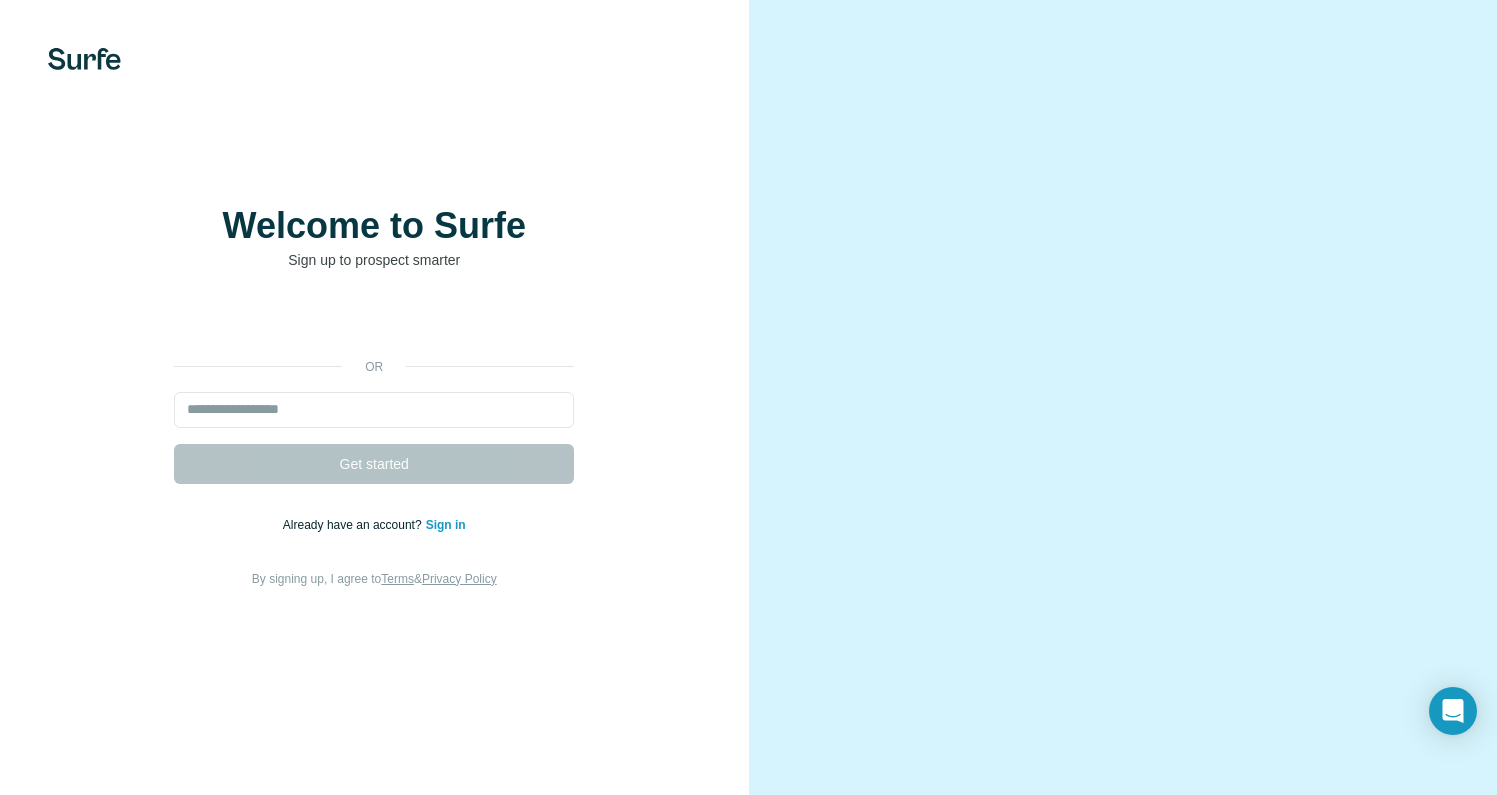 click on "Sign in" at bounding box center [446, 525] 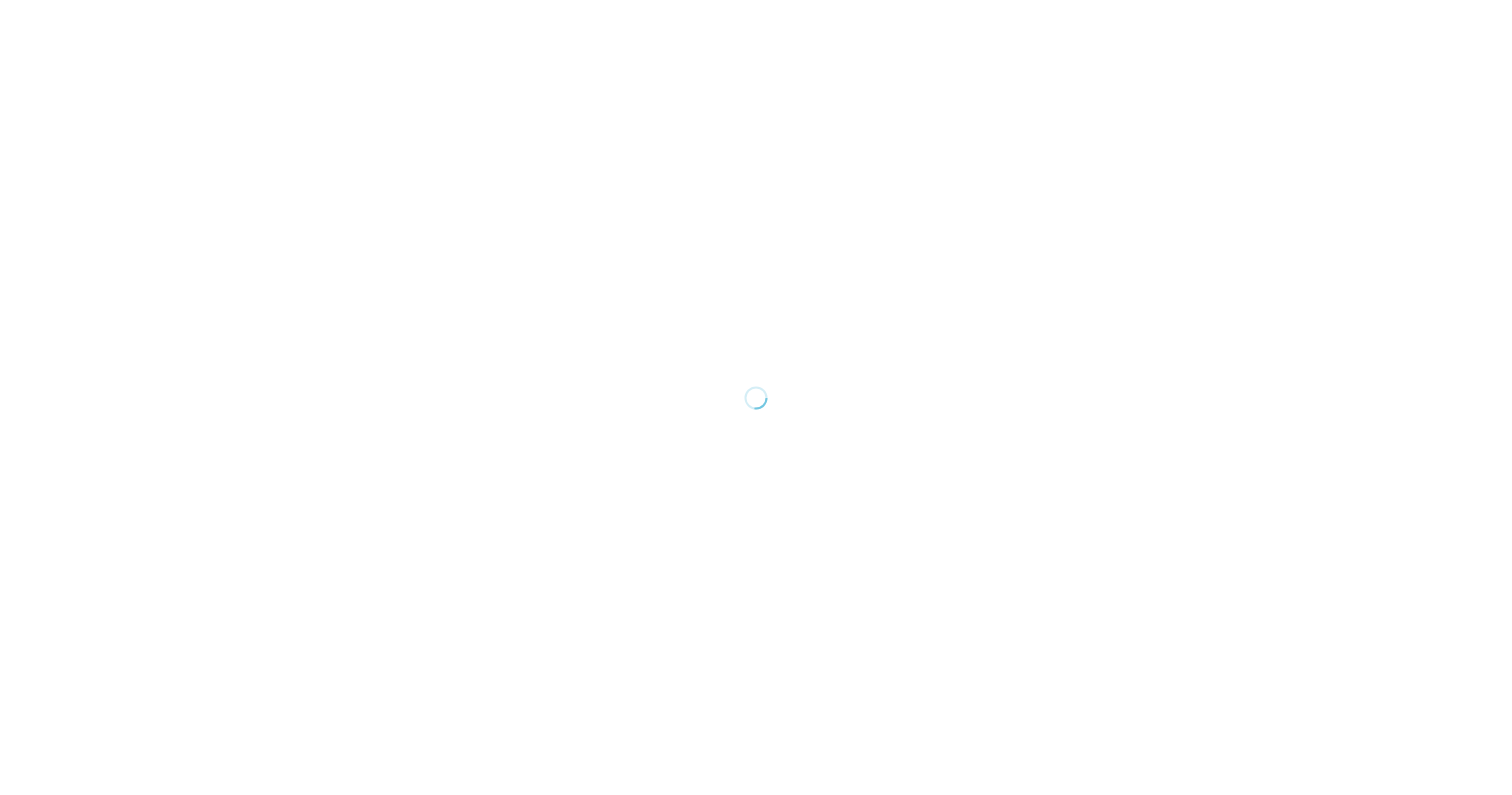 scroll, scrollTop: 0, scrollLeft: 0, axis: both 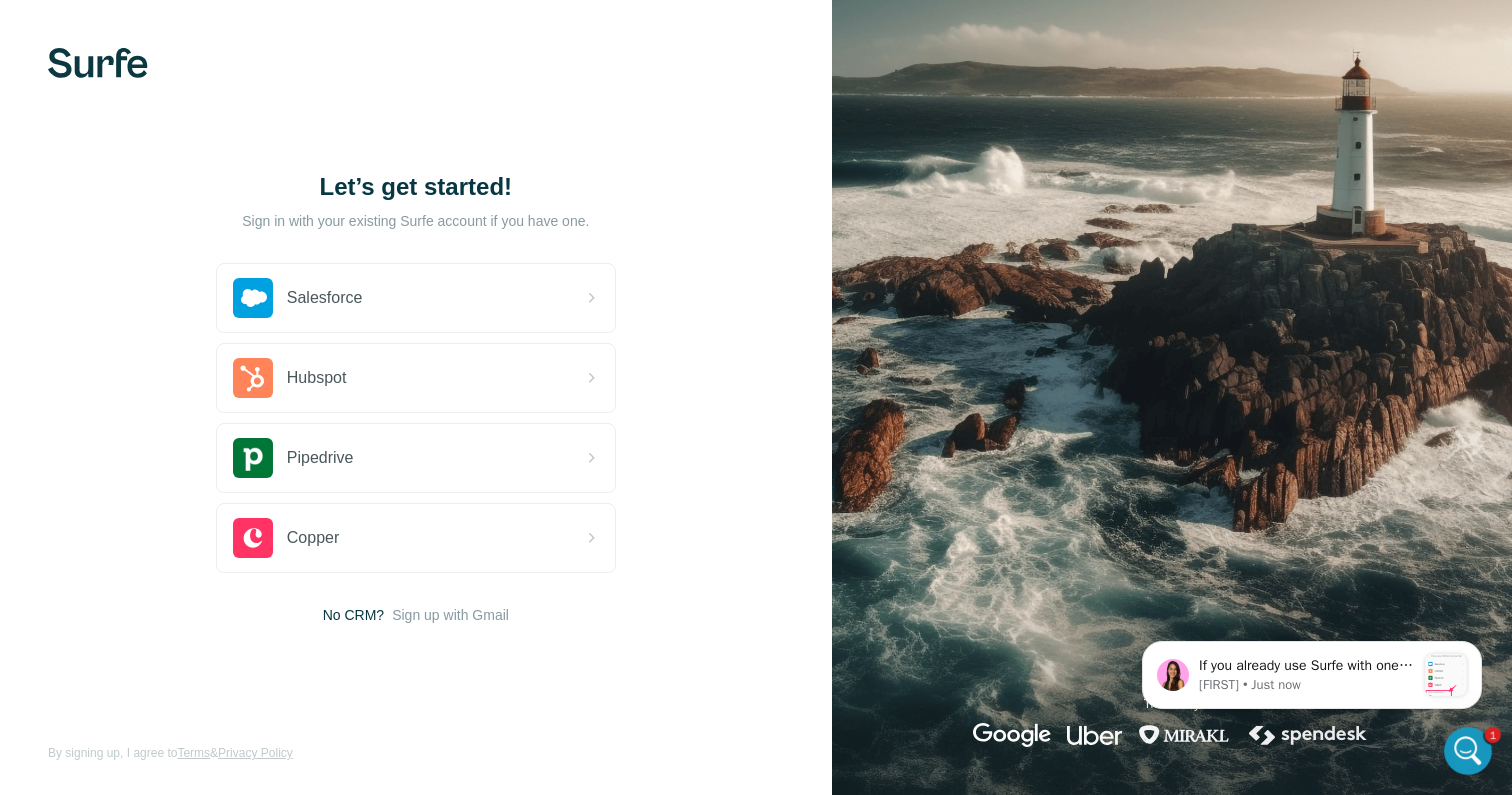 click 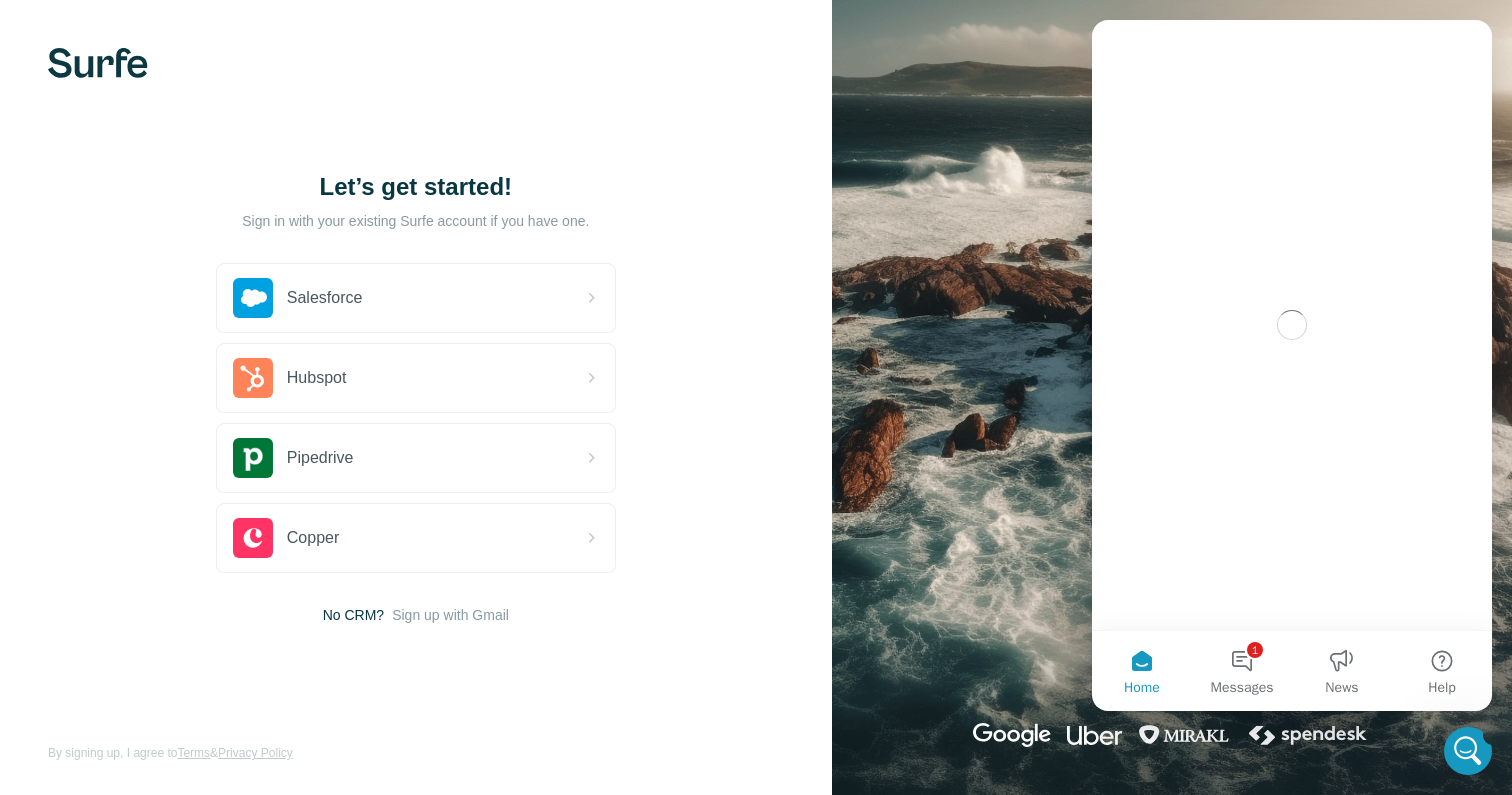 scroll, scrollTop: 0, scrollLeft: 0, axis: both 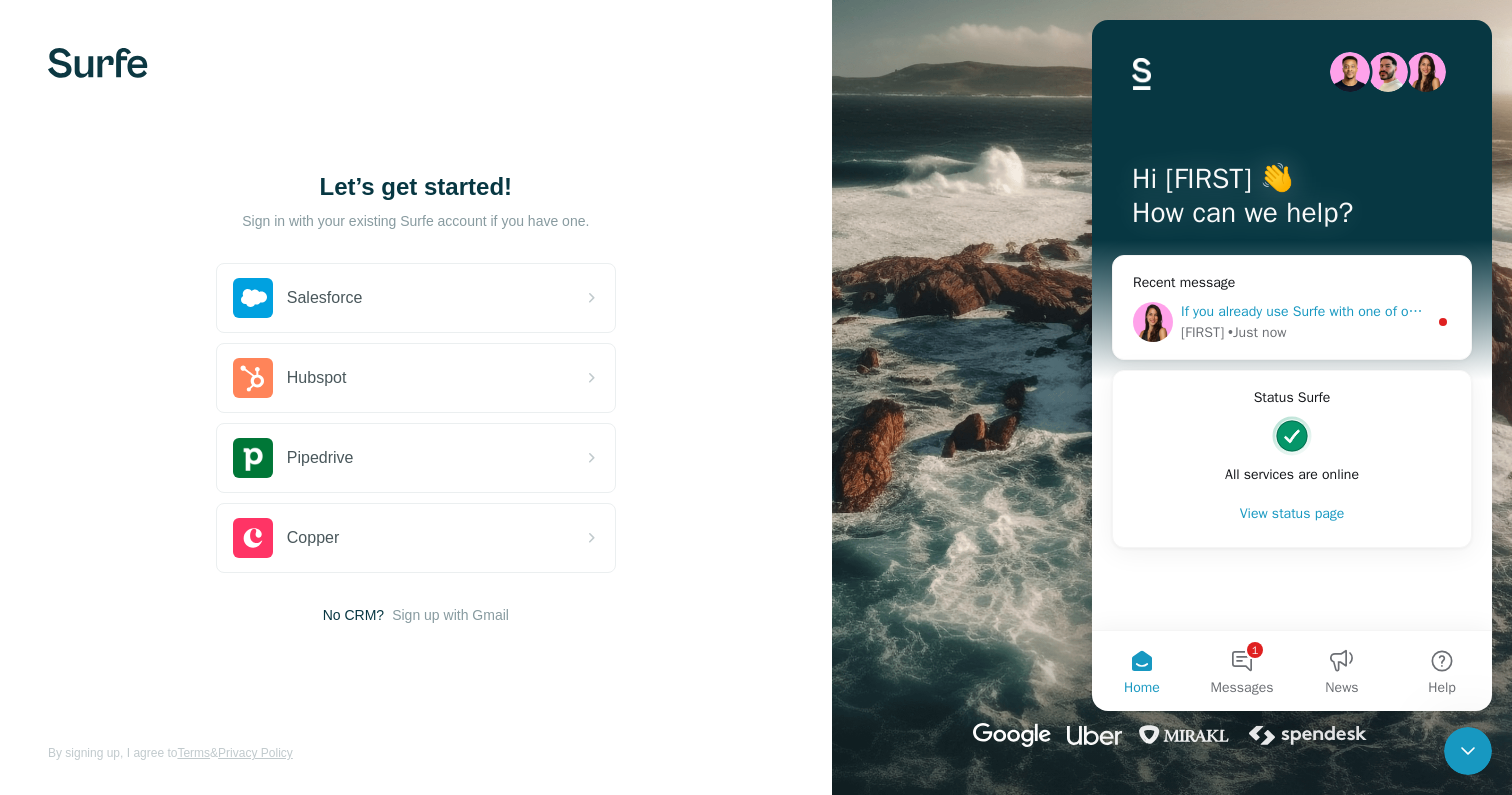 click on "Aurélie •  Just now" at bounding box center (1304, 332) 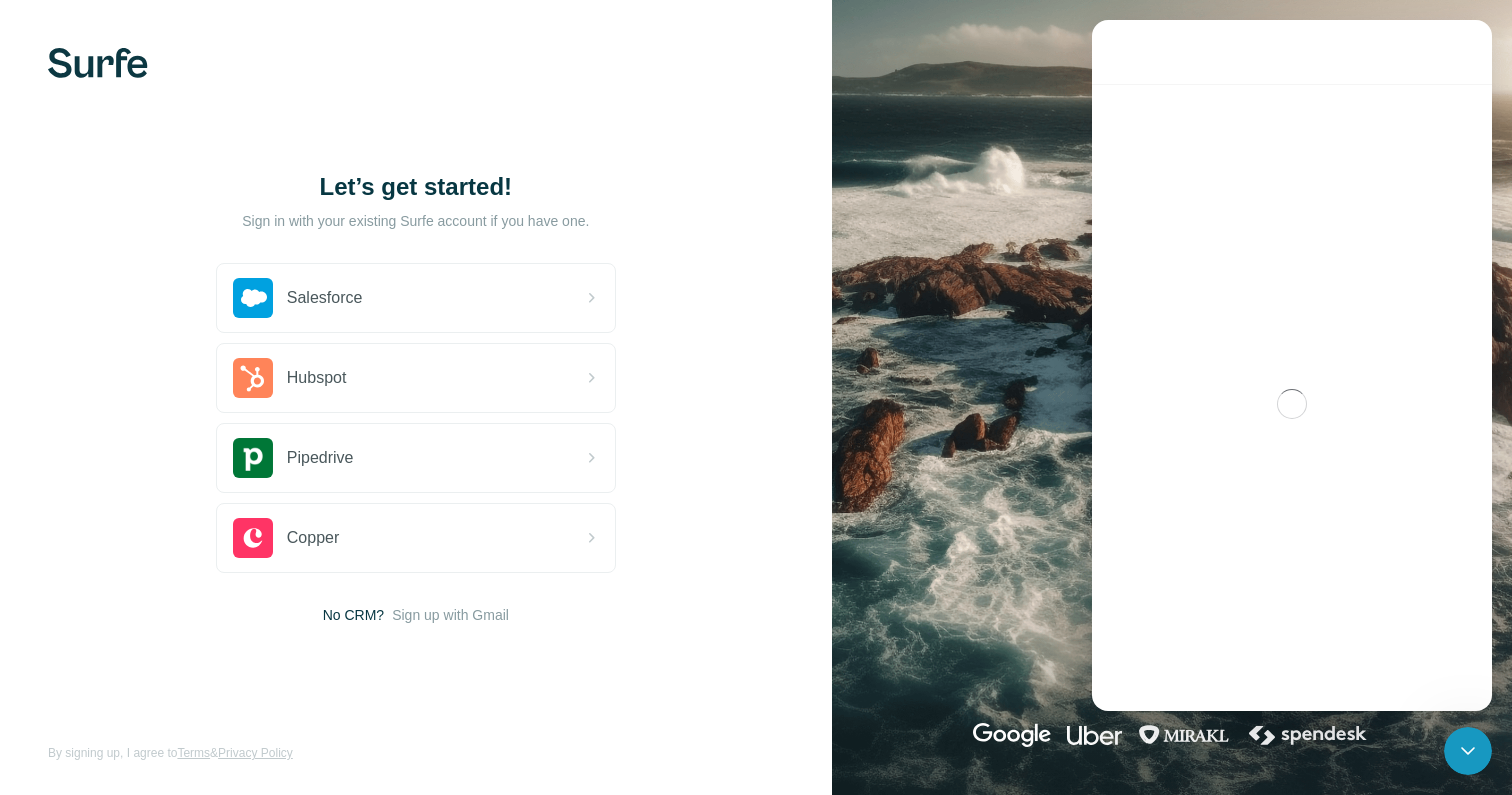 scroll, scrollTop: 3, scrollLeft: 0, axis: vertical 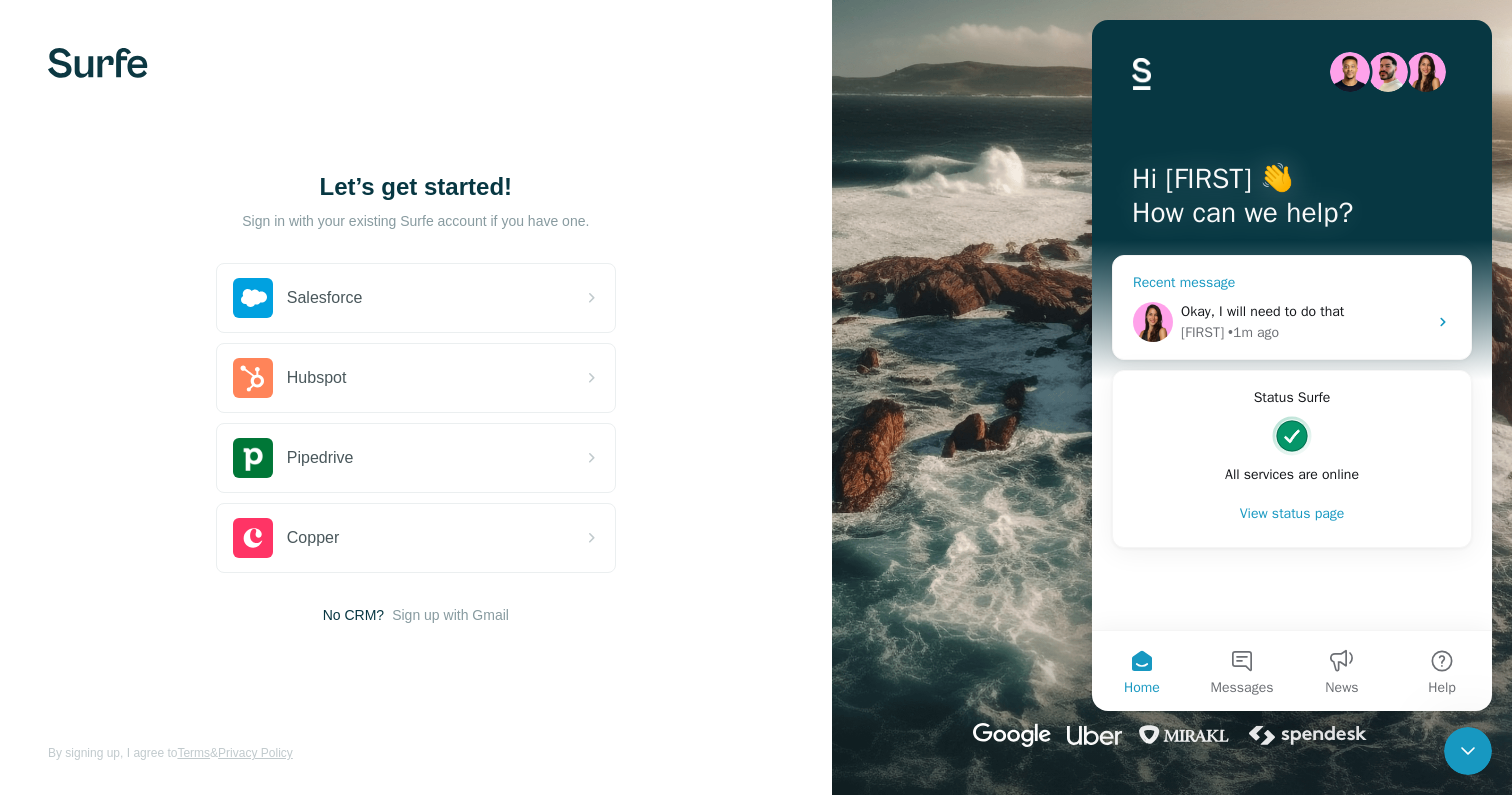click on "•  1m ago" at bounding box center [1253, 332] 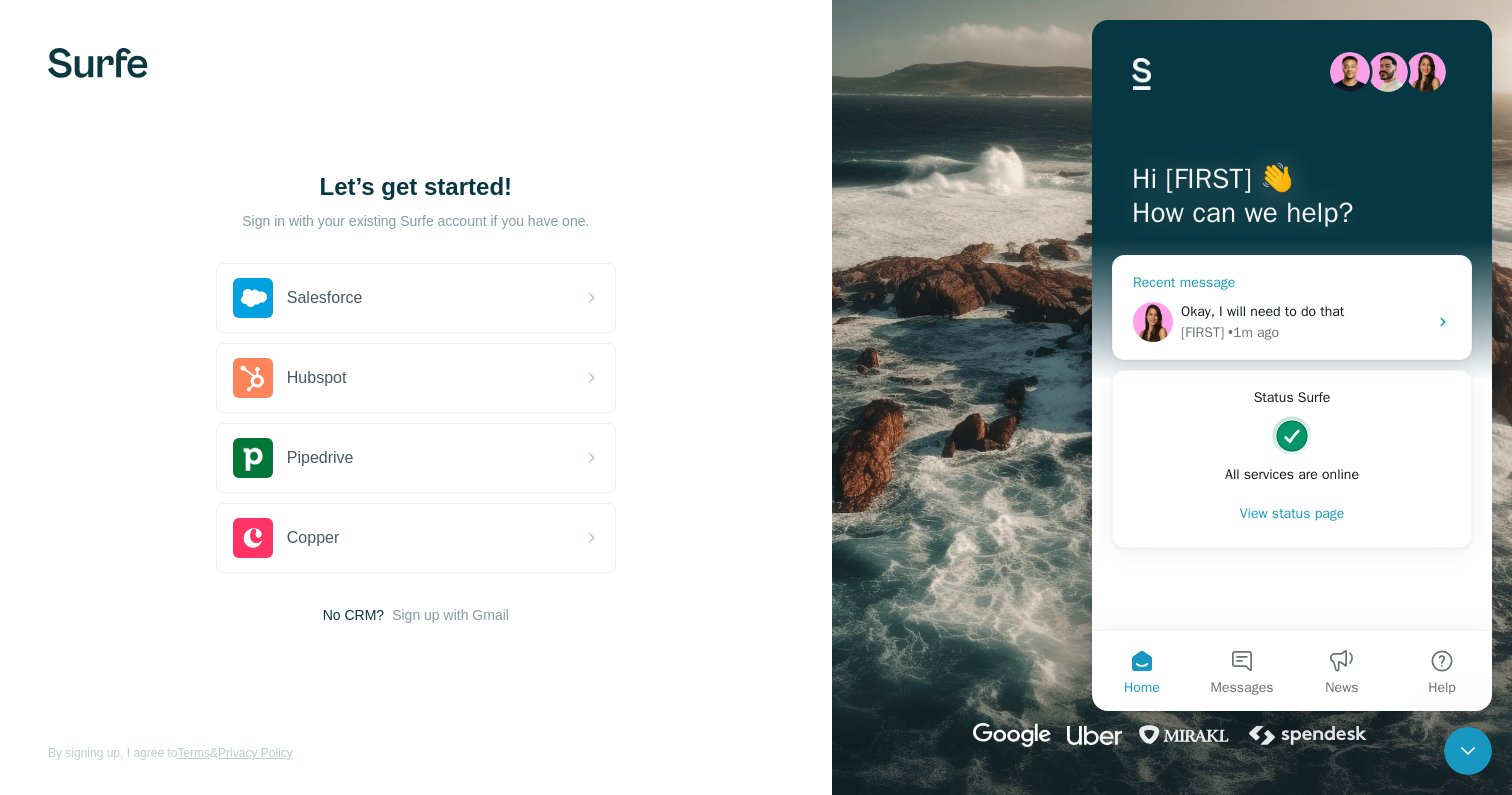 click on "Okay, I will need to do that" at bounding box center (1262, 311) 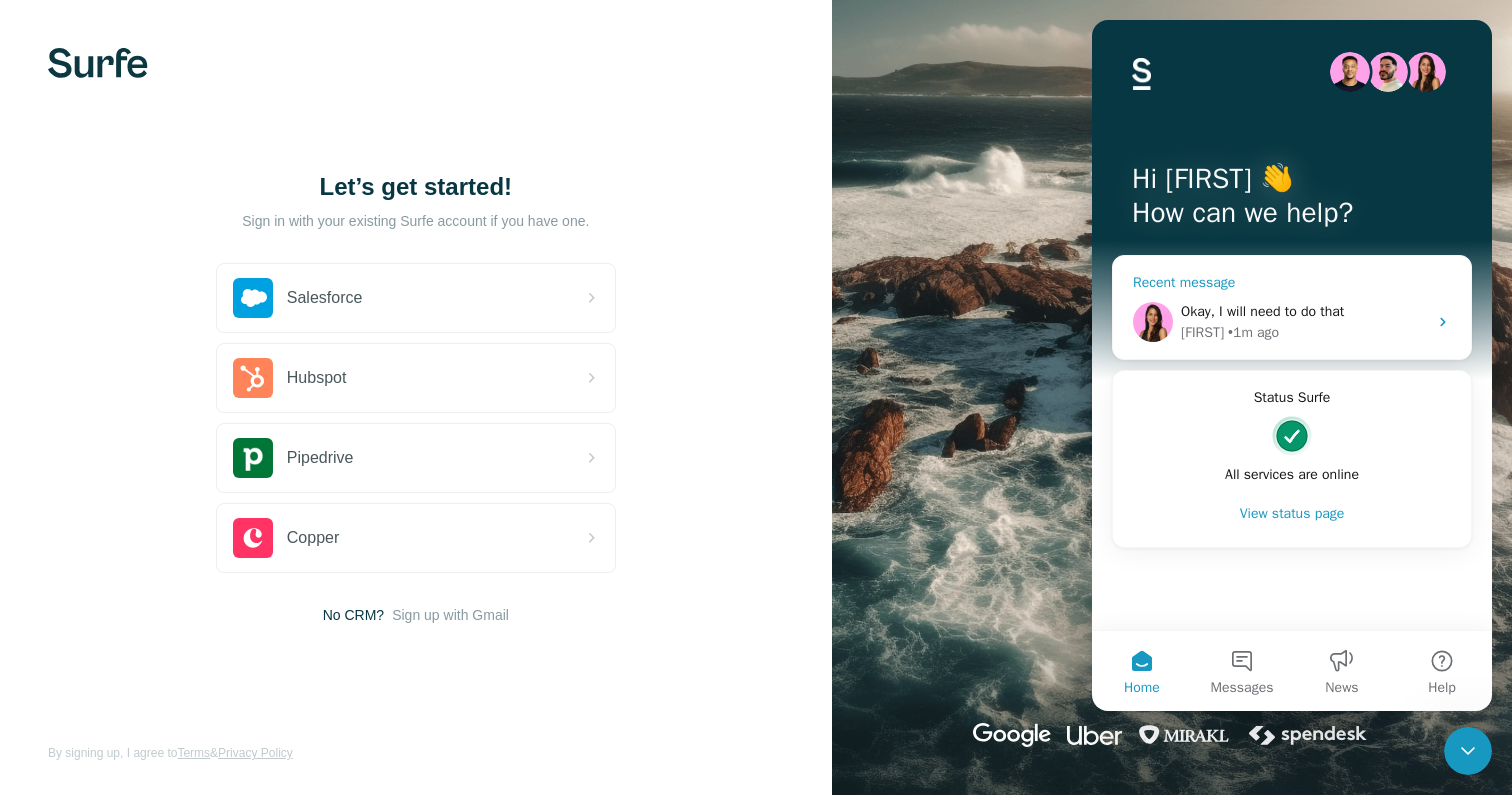 click on "Okay, I will need to do that" at bounding box center [1262, 311] 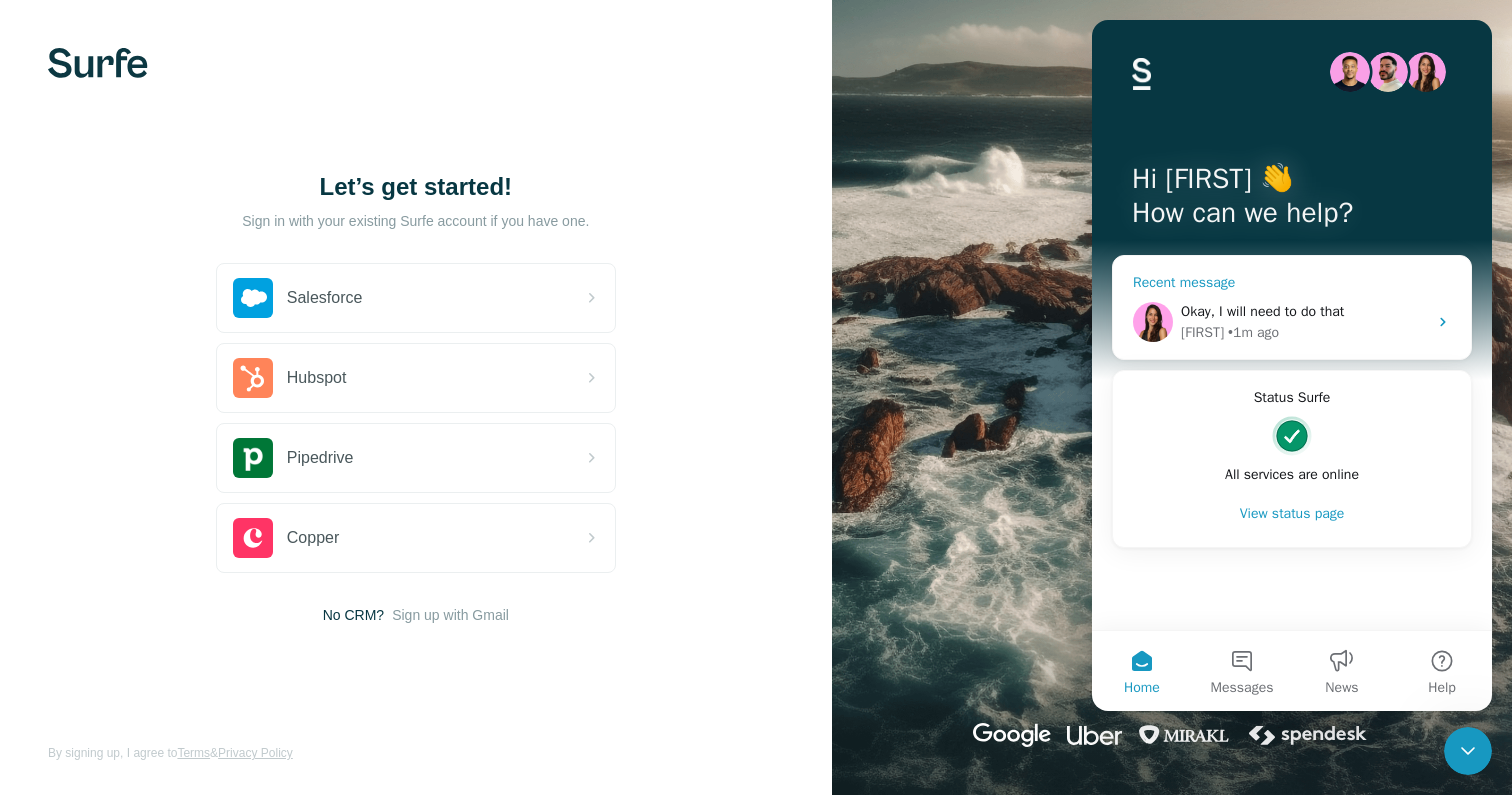 click on "Aurélie •  1m ago" at bounding box center (1304, 332) 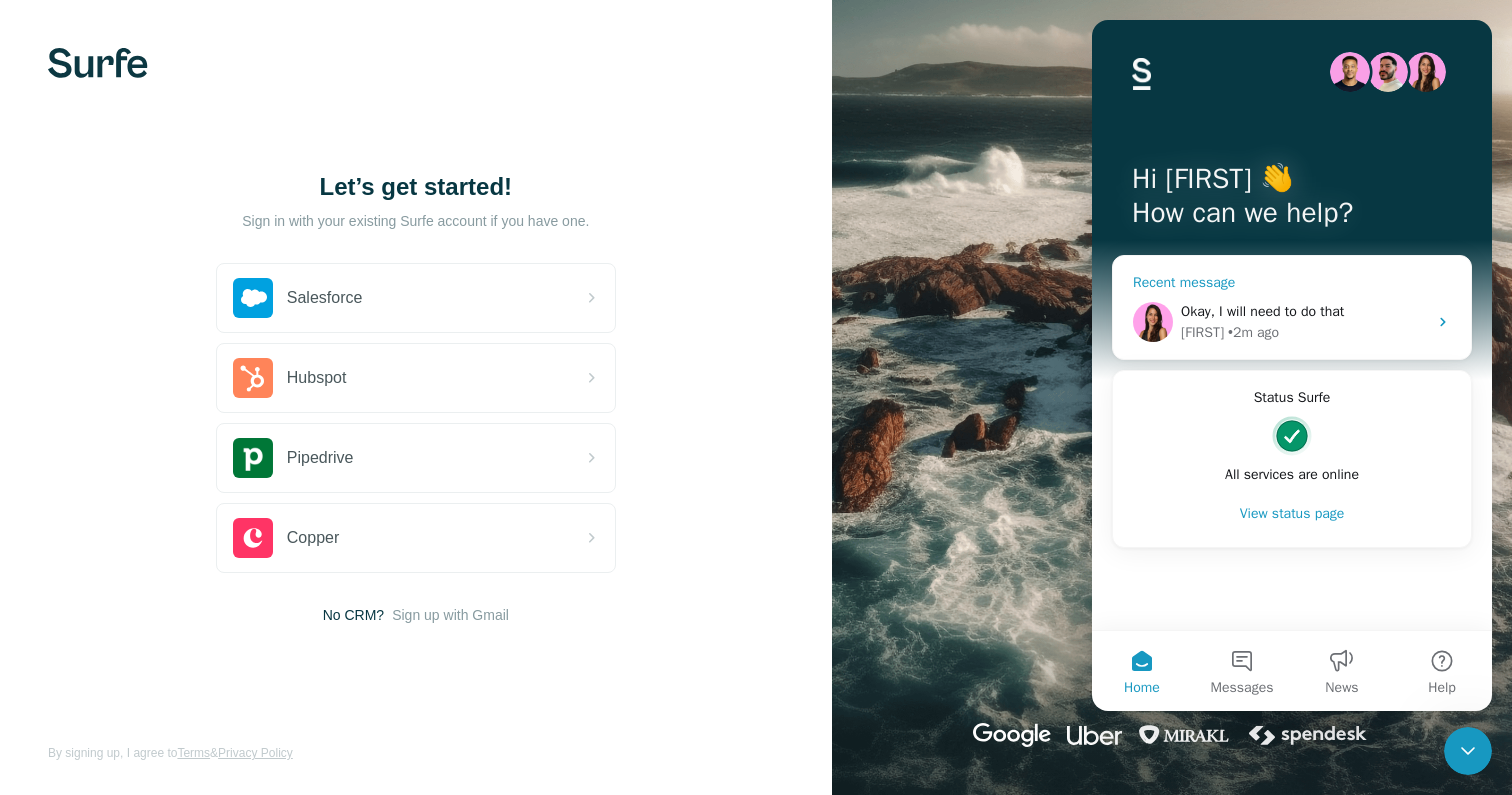 click on "Okay, I will need to do that" at bounding box center [1262, 311] 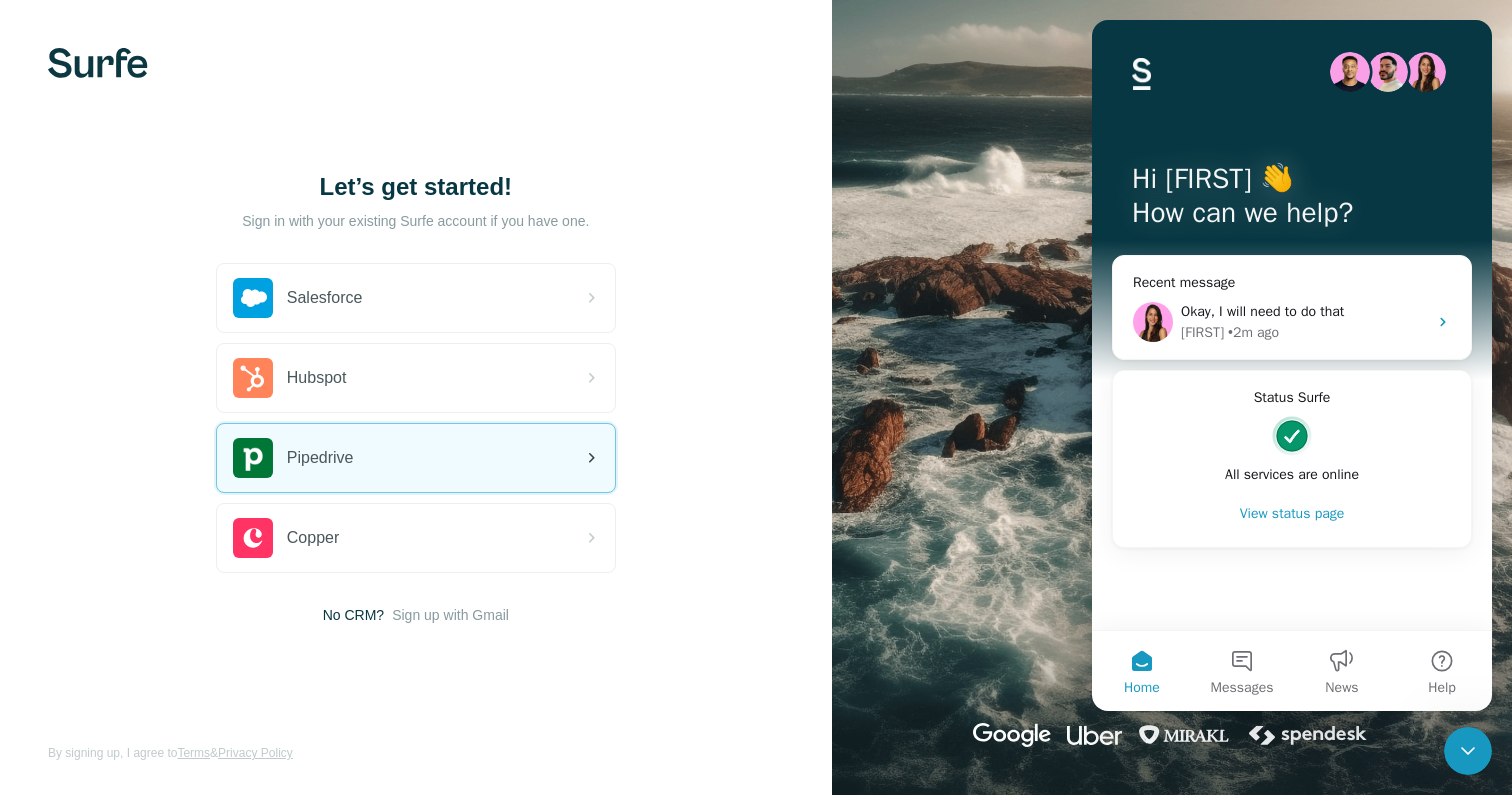 click on "Pipedrive" at bounding box center [416, 458] 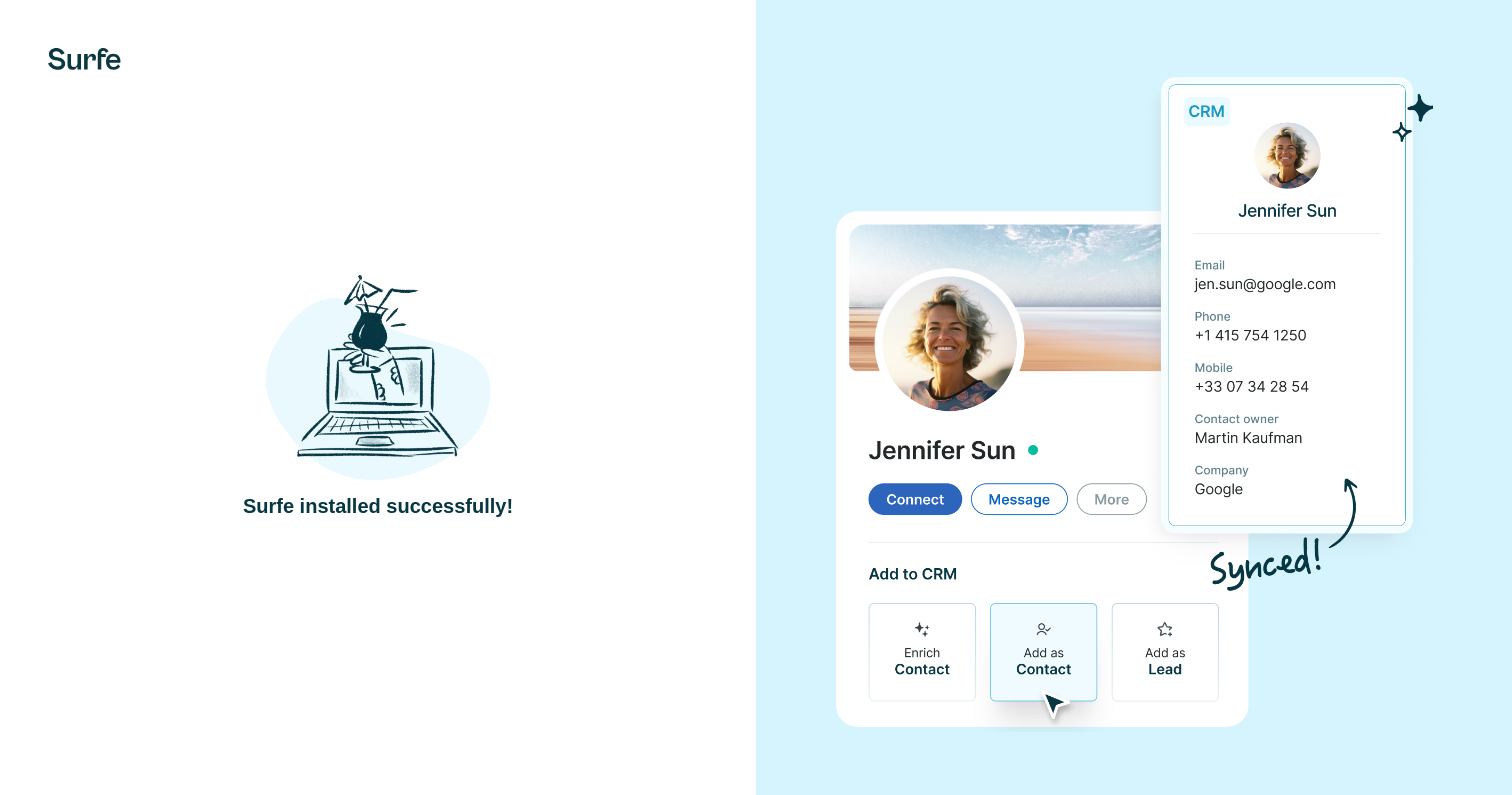 scroll, scrollTop: 0, scrollLeft: 0, axis: both 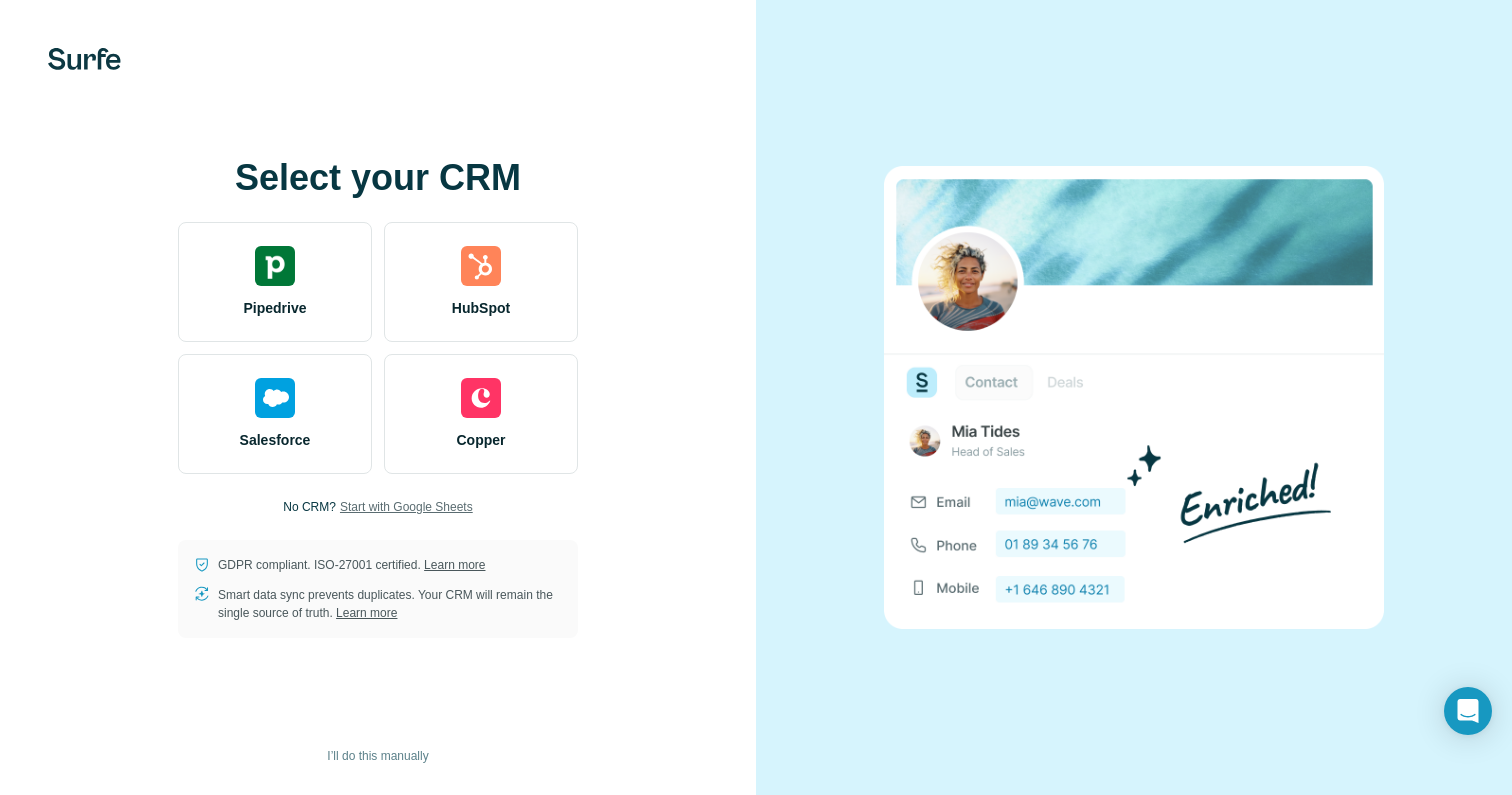 click on "Start with Google Sheets" at bounding box center (406, 507) 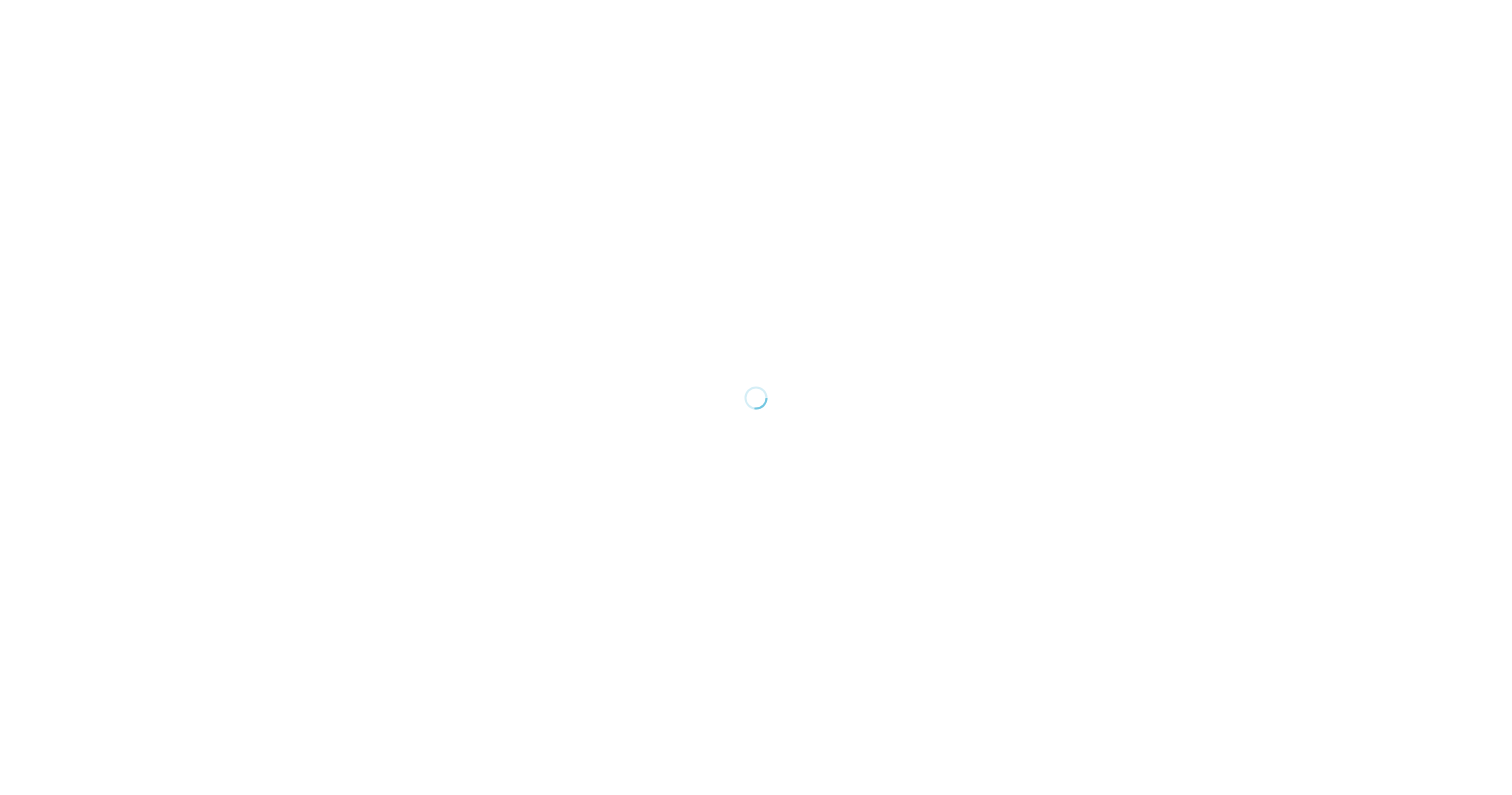 scroll, scrollTop: 0, scrollLeft: 0, axis: both 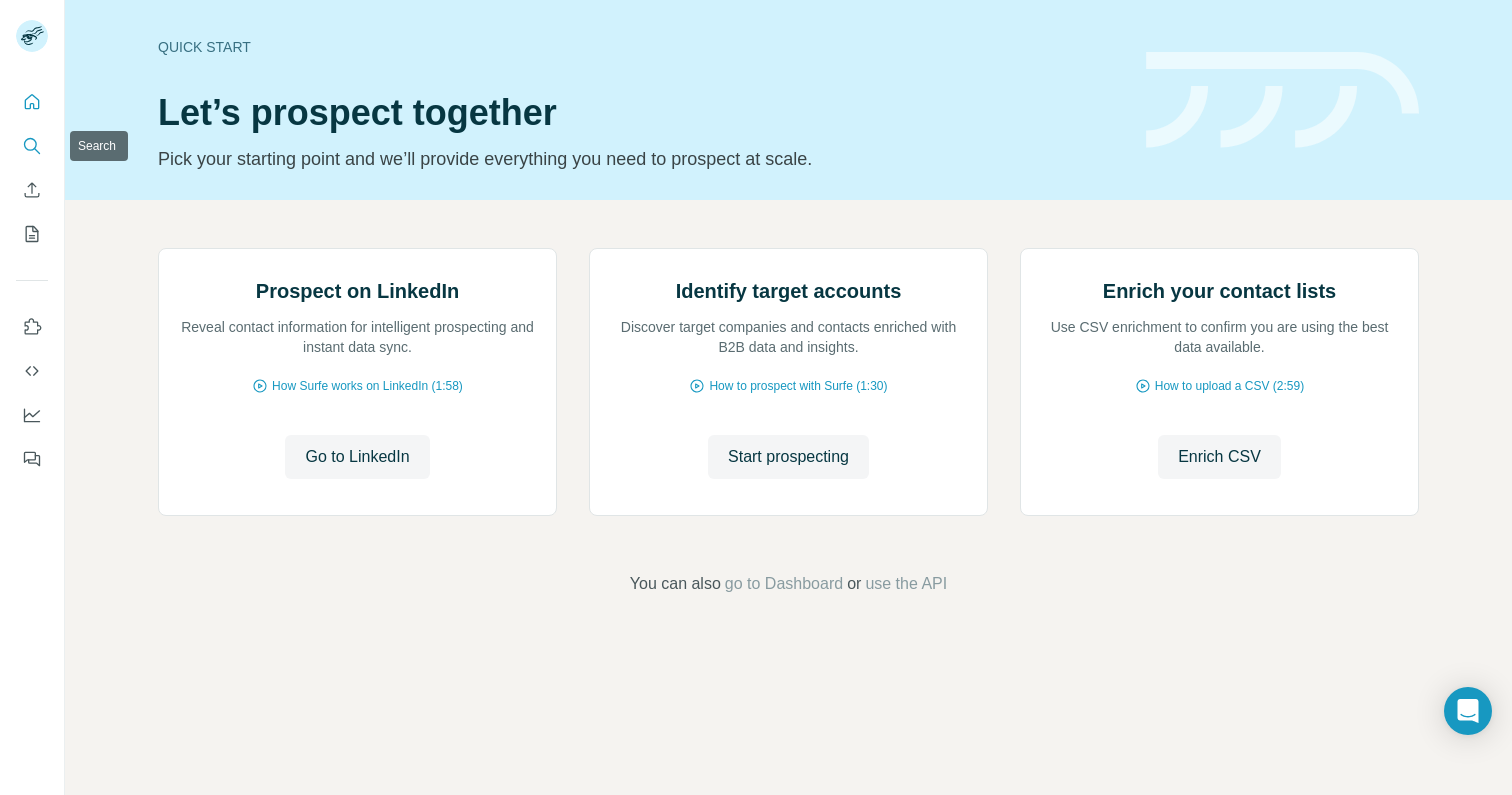 click 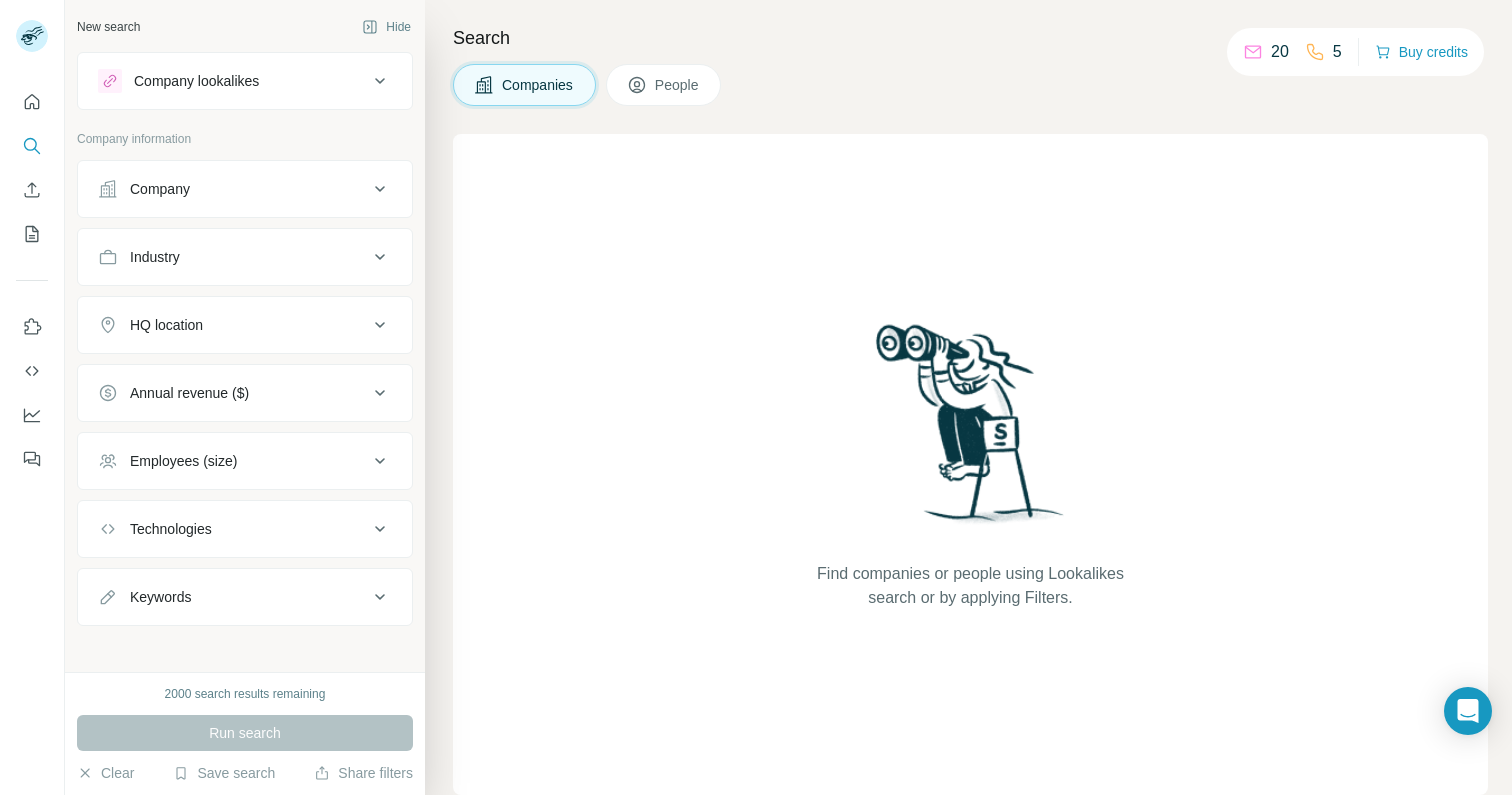 click on "Search Companies People Find companies or people using Lookalikes search or by applying Filters." at bounding box center [968, 397] 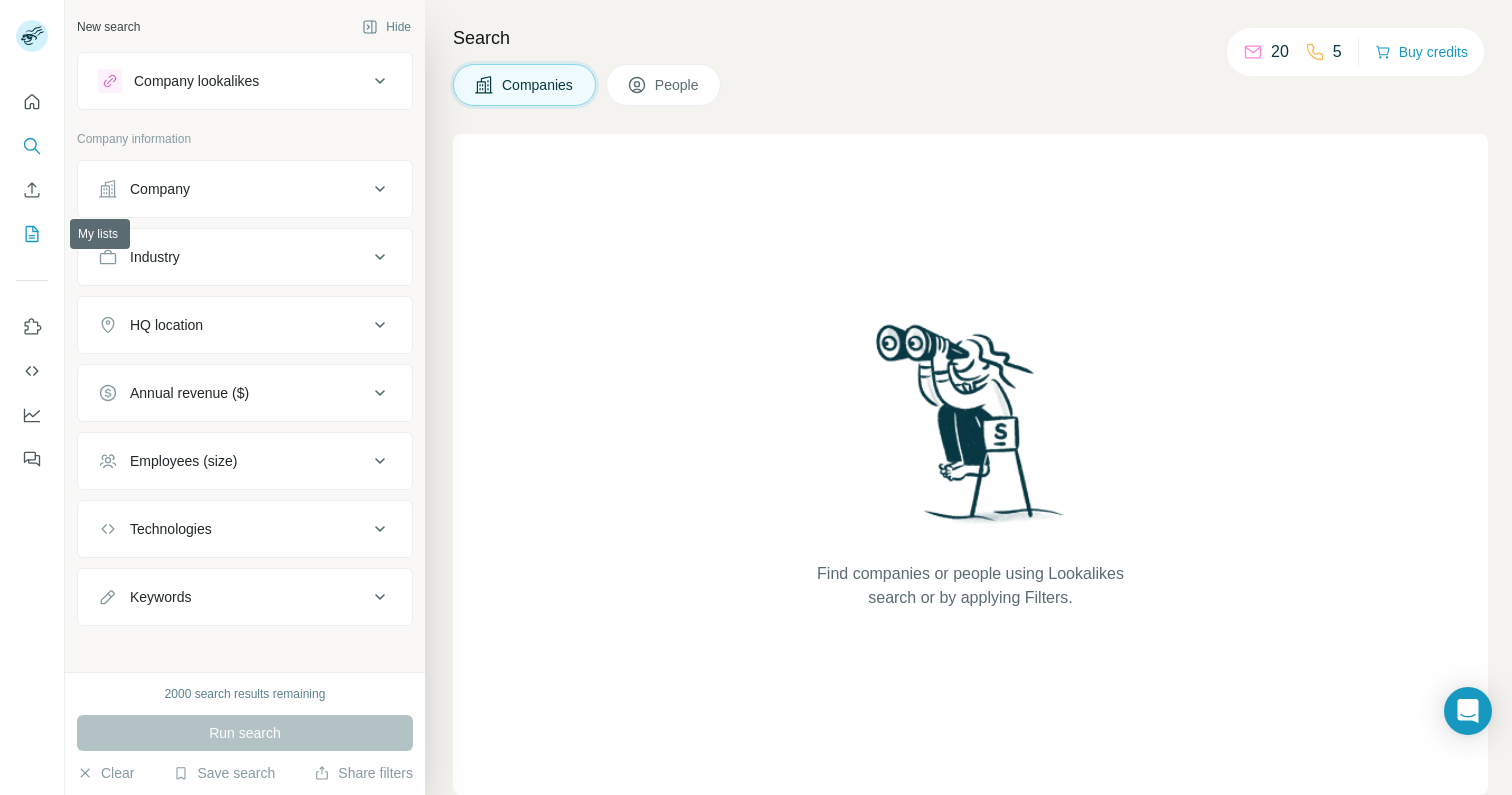 click 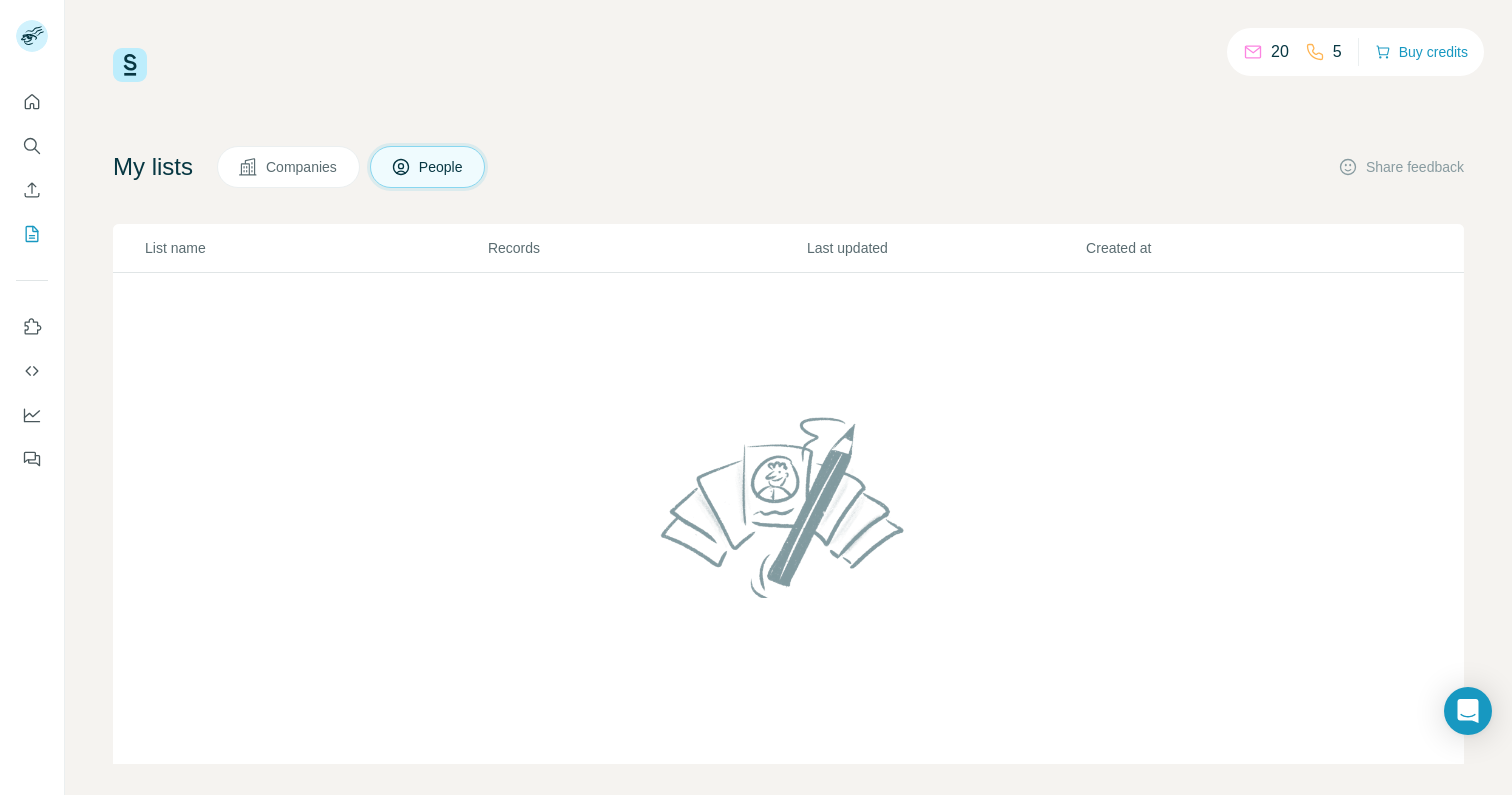 click on "20 5 Buy credits My lists Companies People Share feedback List name Records Last updated Created at" at bounding box center (788, 397) 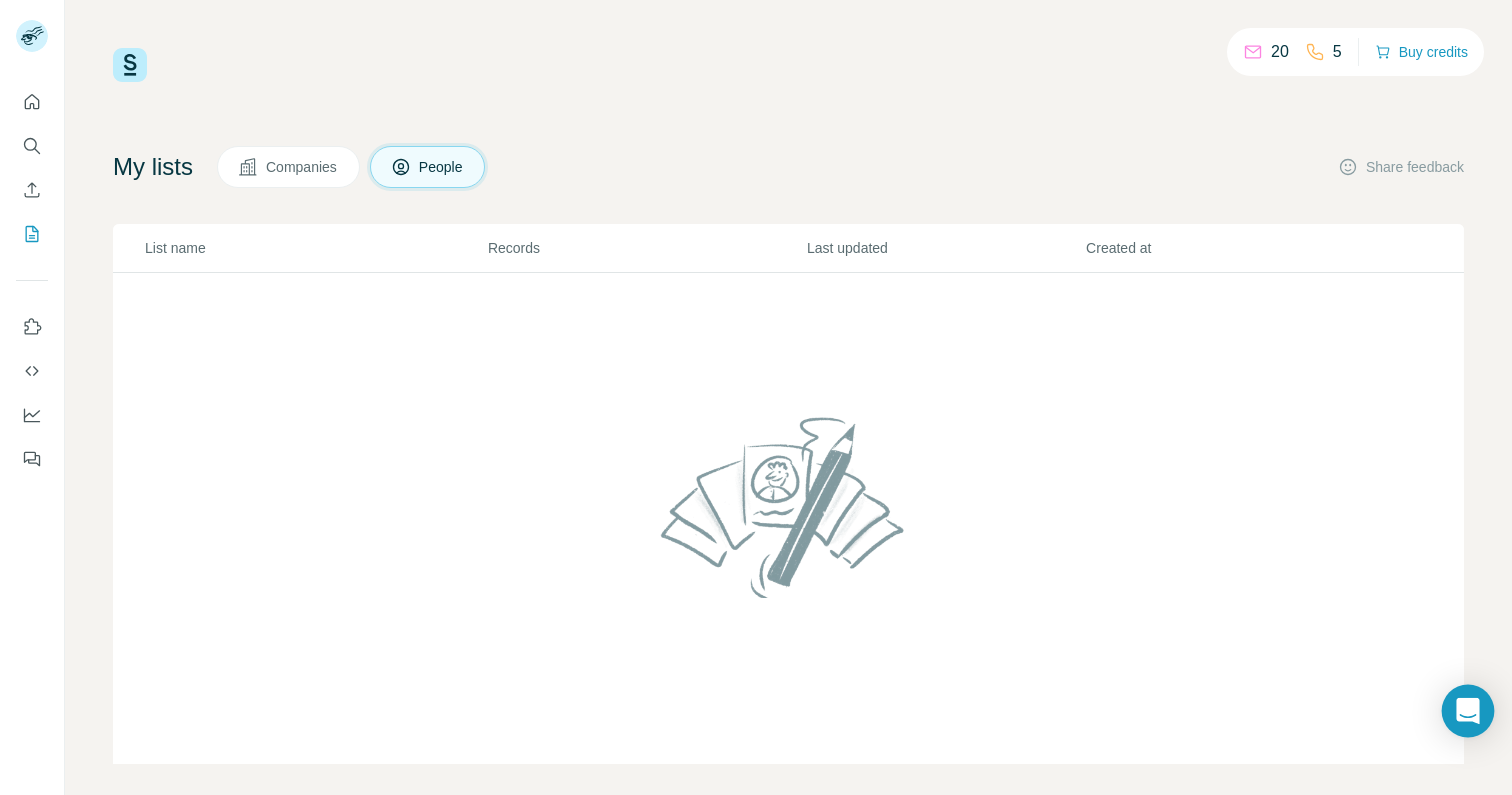 click 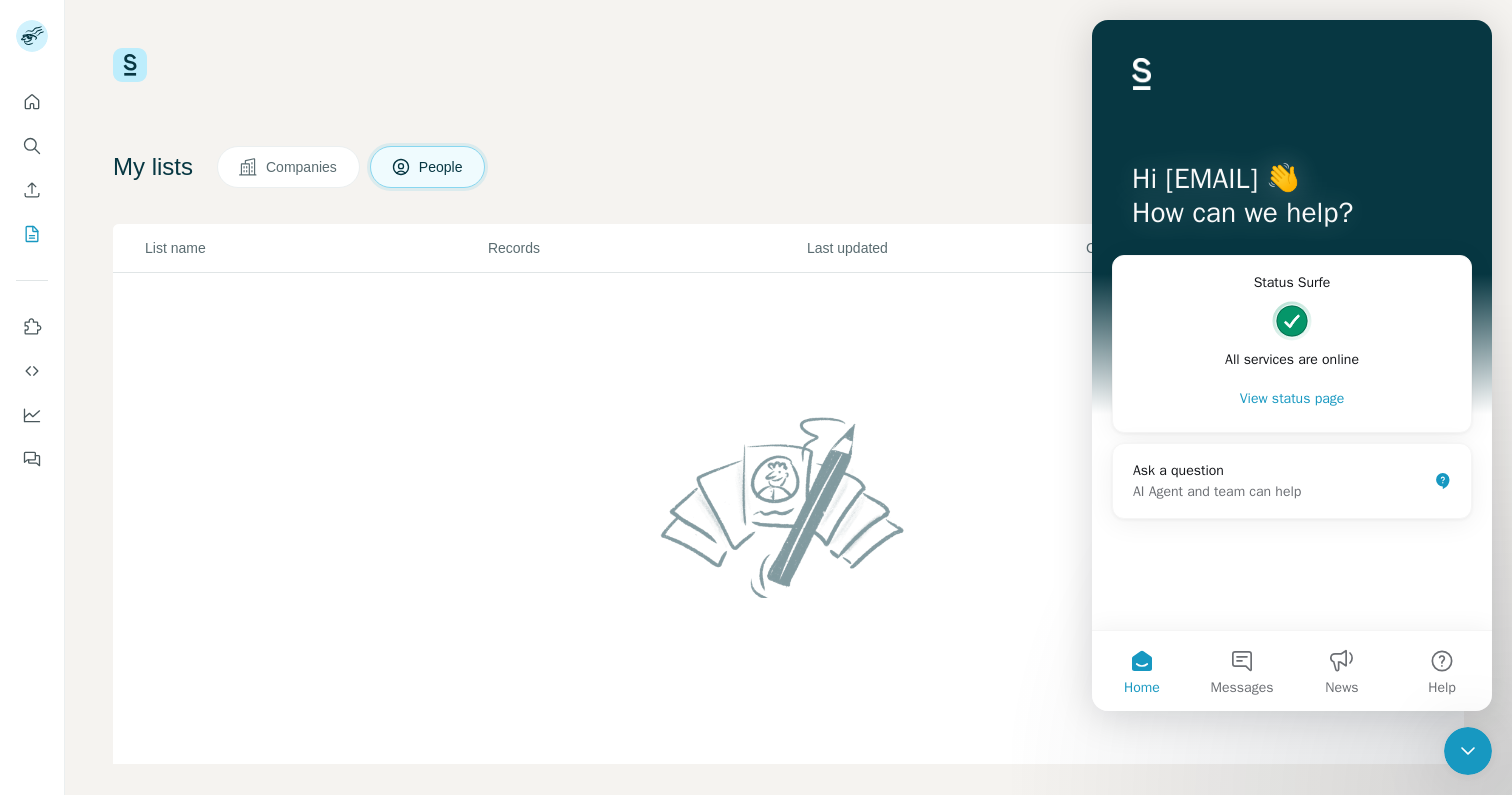 scroll, scrollTop: 0, scrollLeft: 0, axis: both 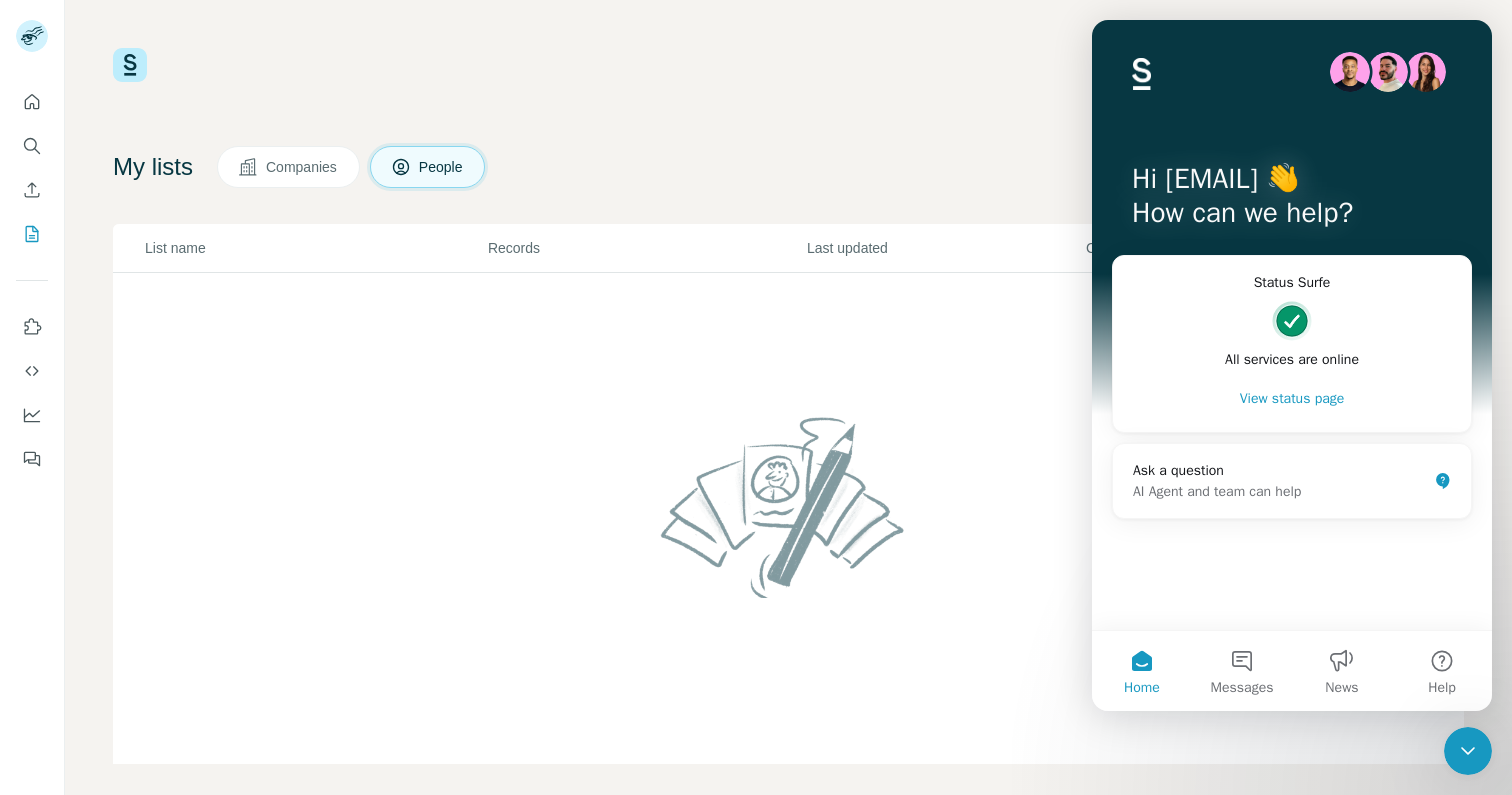 click on "20 5 Buy credits" at bounding box center [788, 65] 